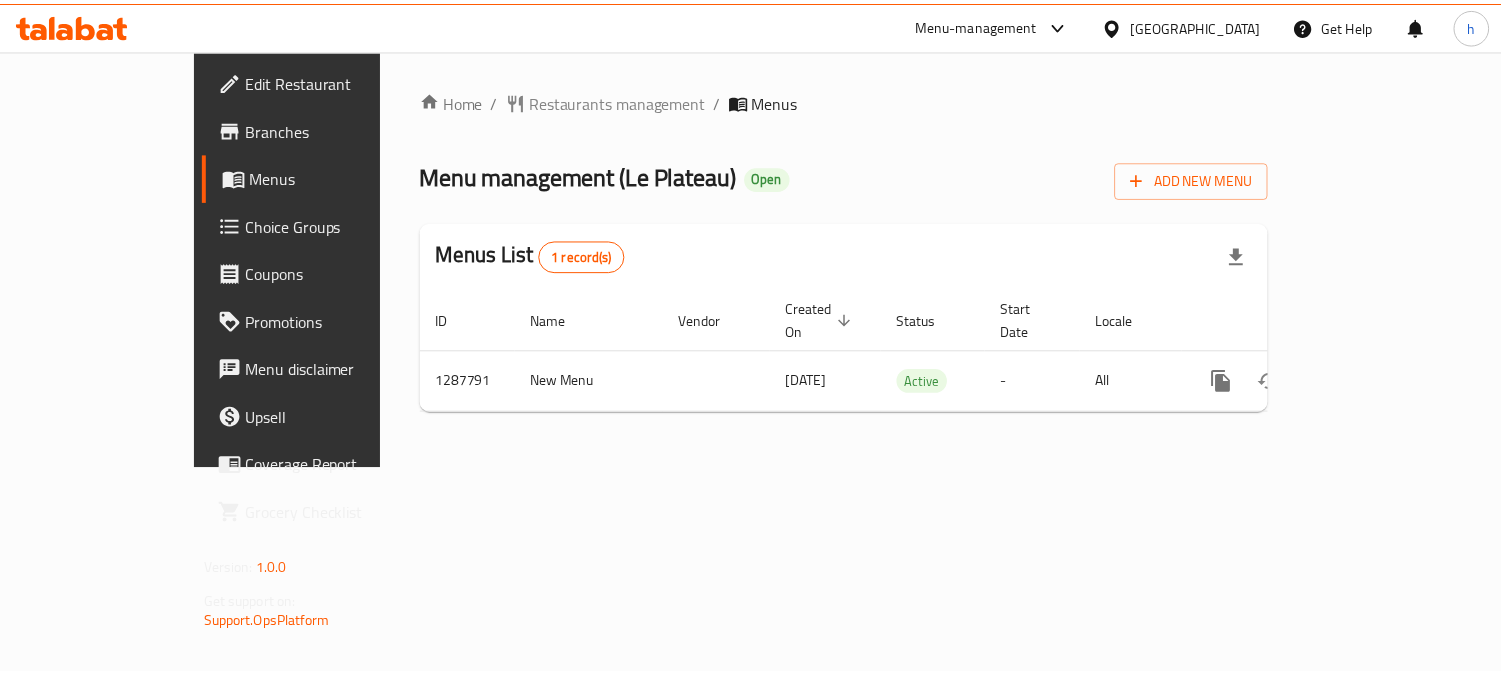 scroll, scrollTop: 0, scrollLeft: 0, axis: both 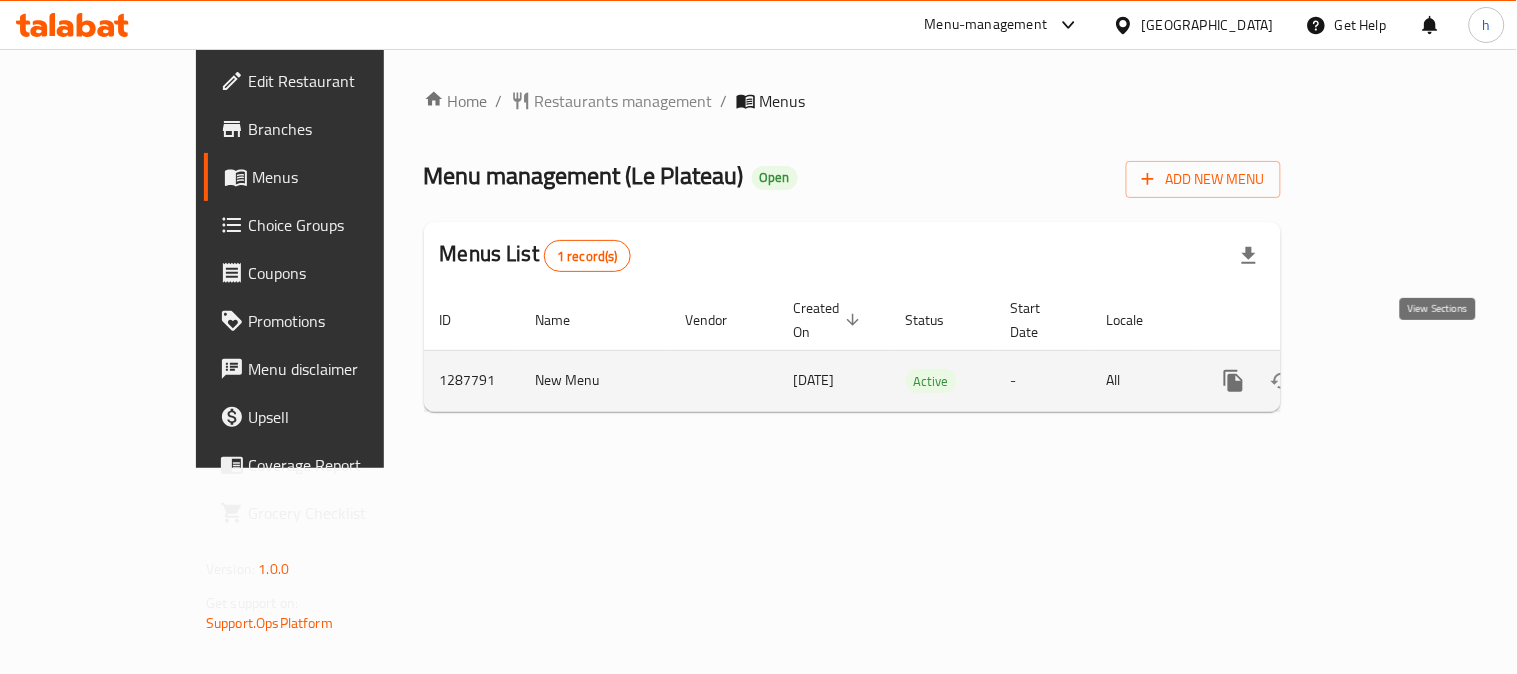 click 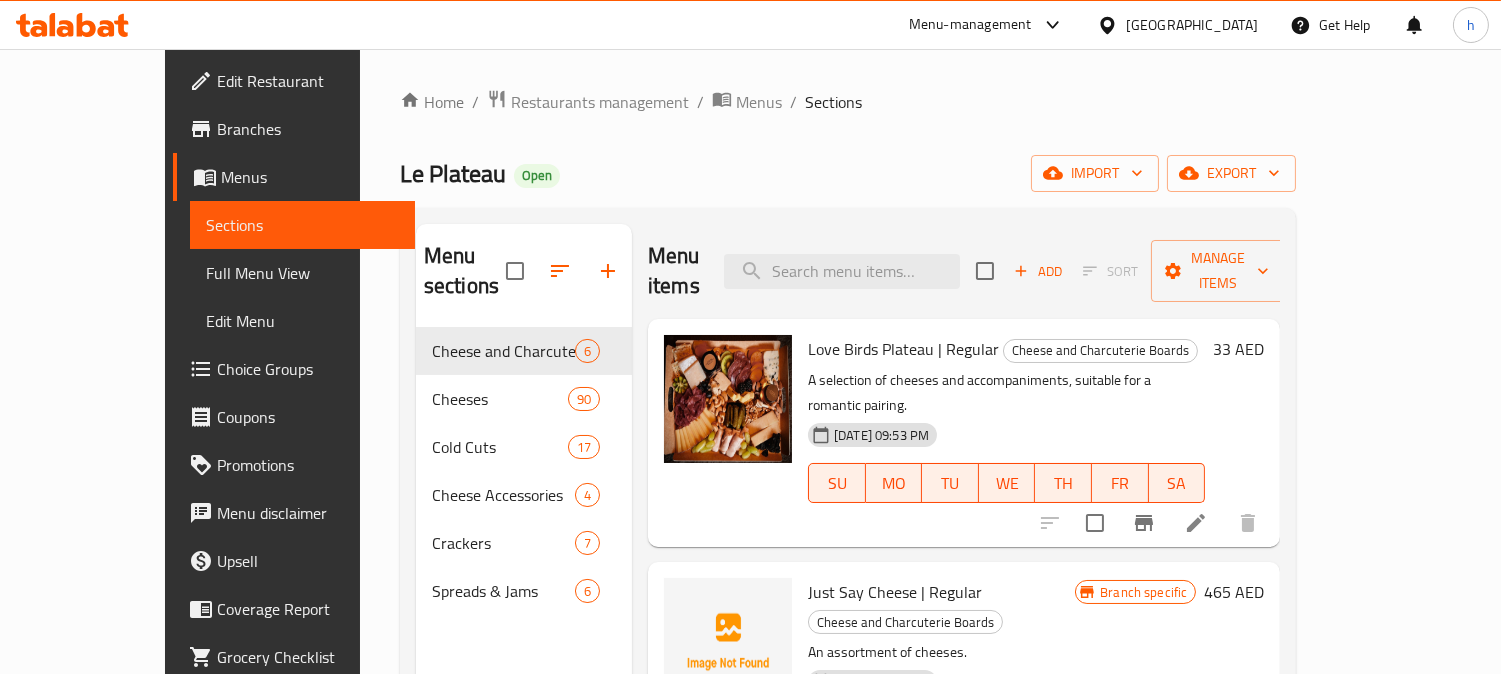 click on "Choice Groups" at bounding box center [308, 369] 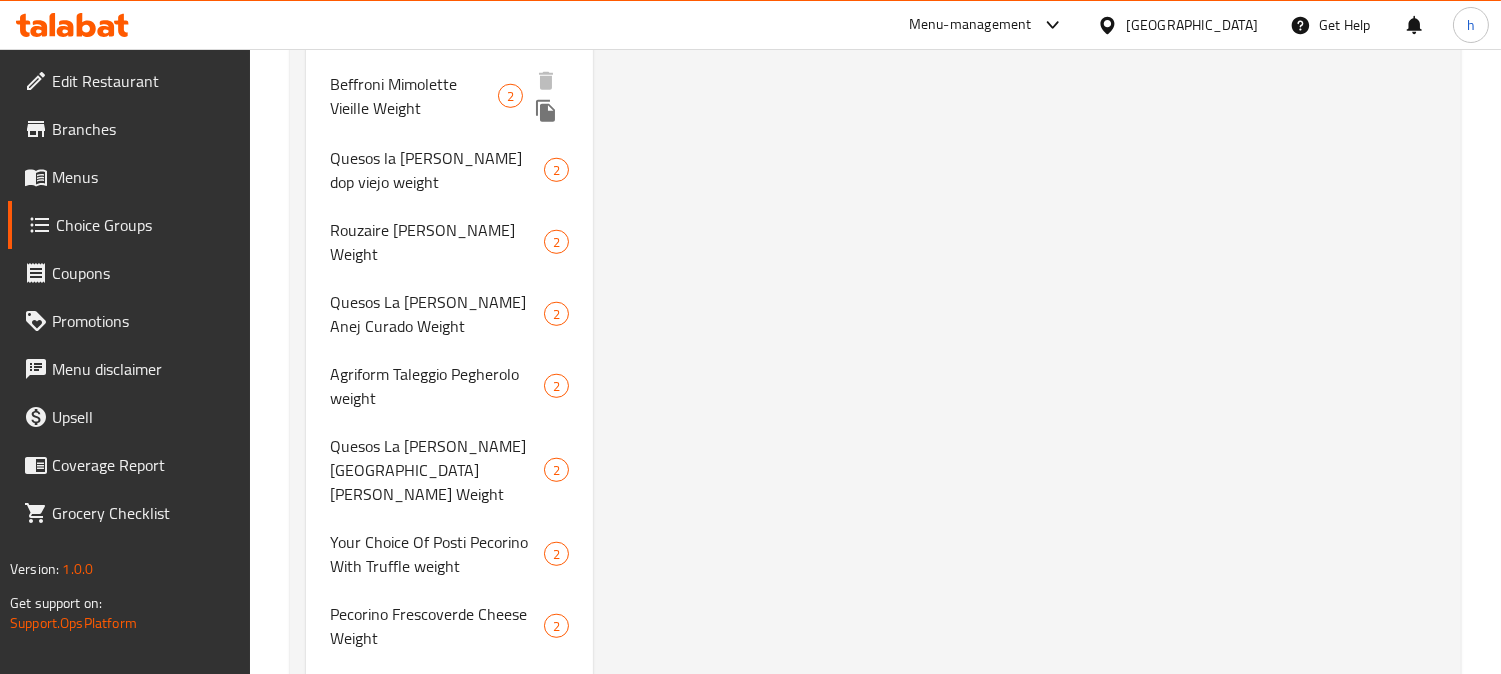 scroll, scrollTop: 3000, scrollLeft: 0, axis: vertical 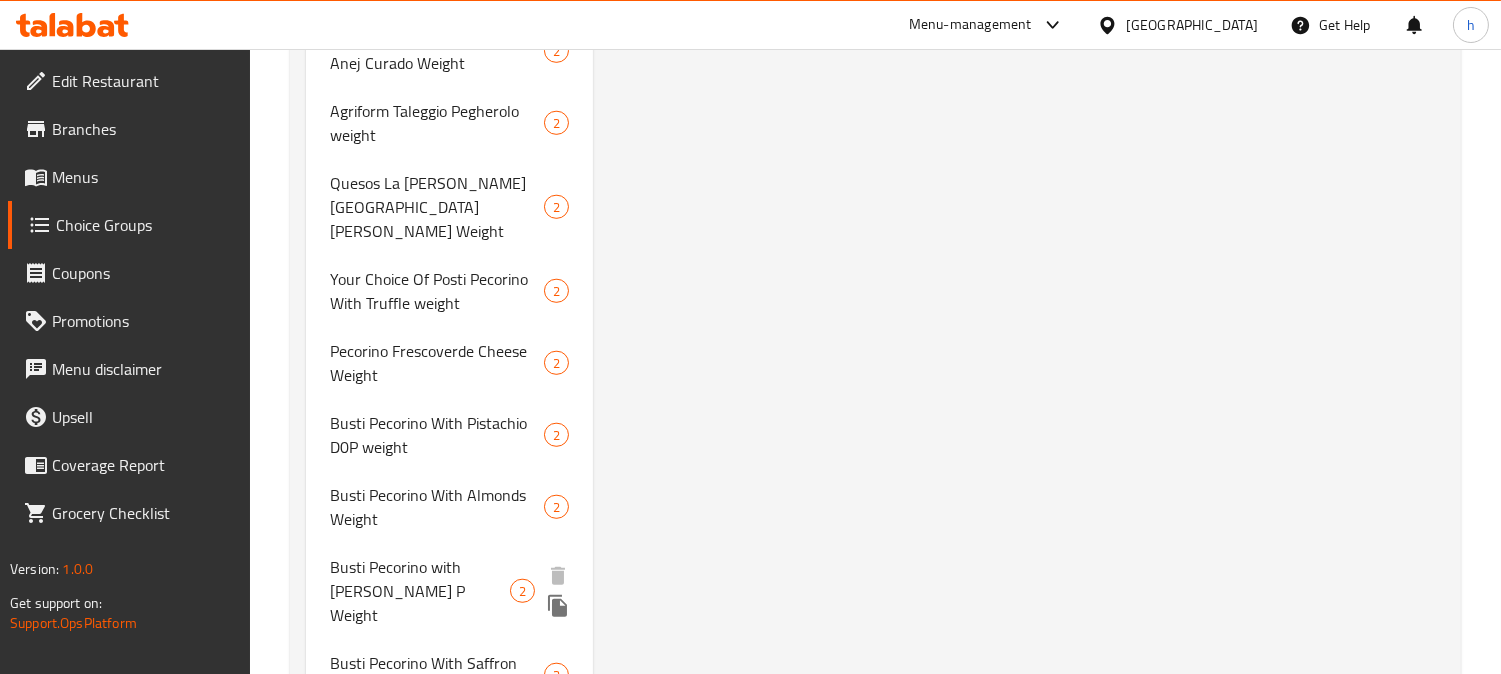 click on "Busti Pecorino with [PERSON_NAME] P Weight" at bounding box center [420, 591] 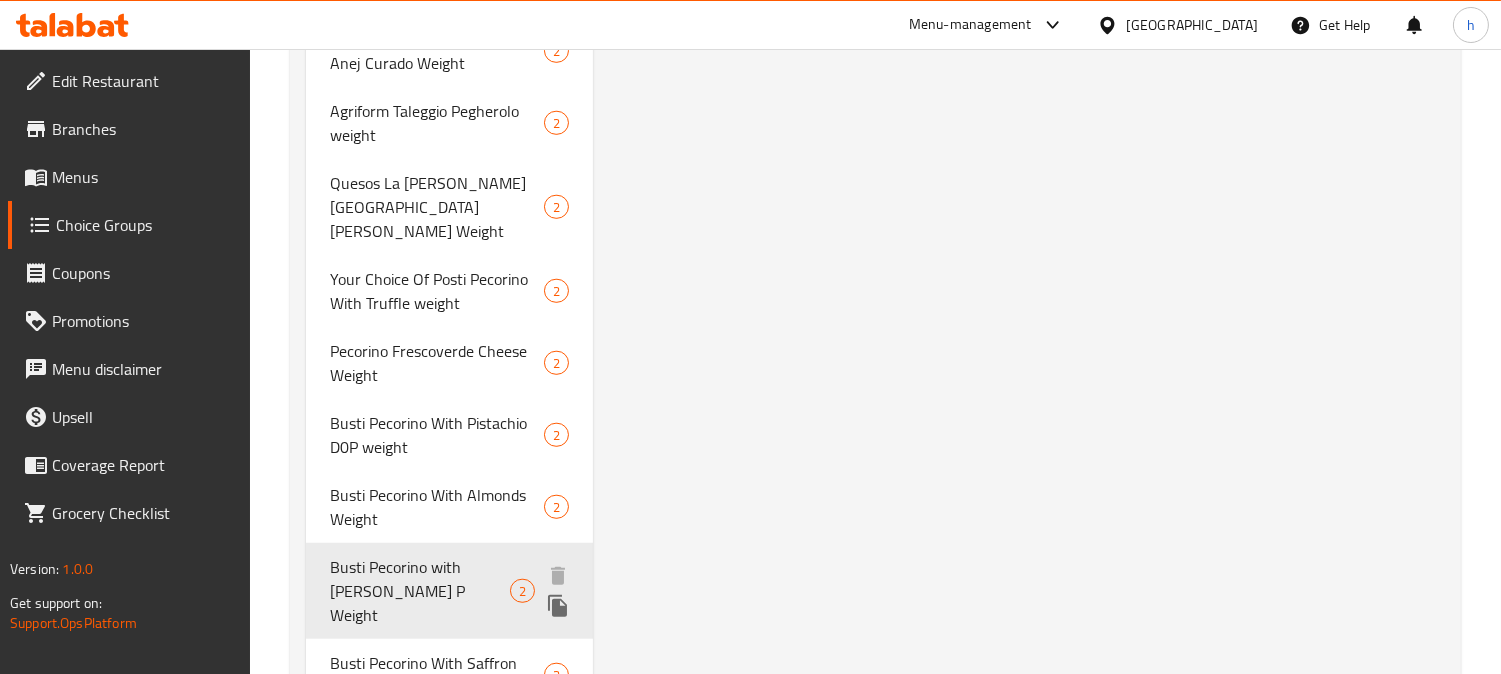 type on "Busti Pecorino with [PERSON_NAME] P Weight" 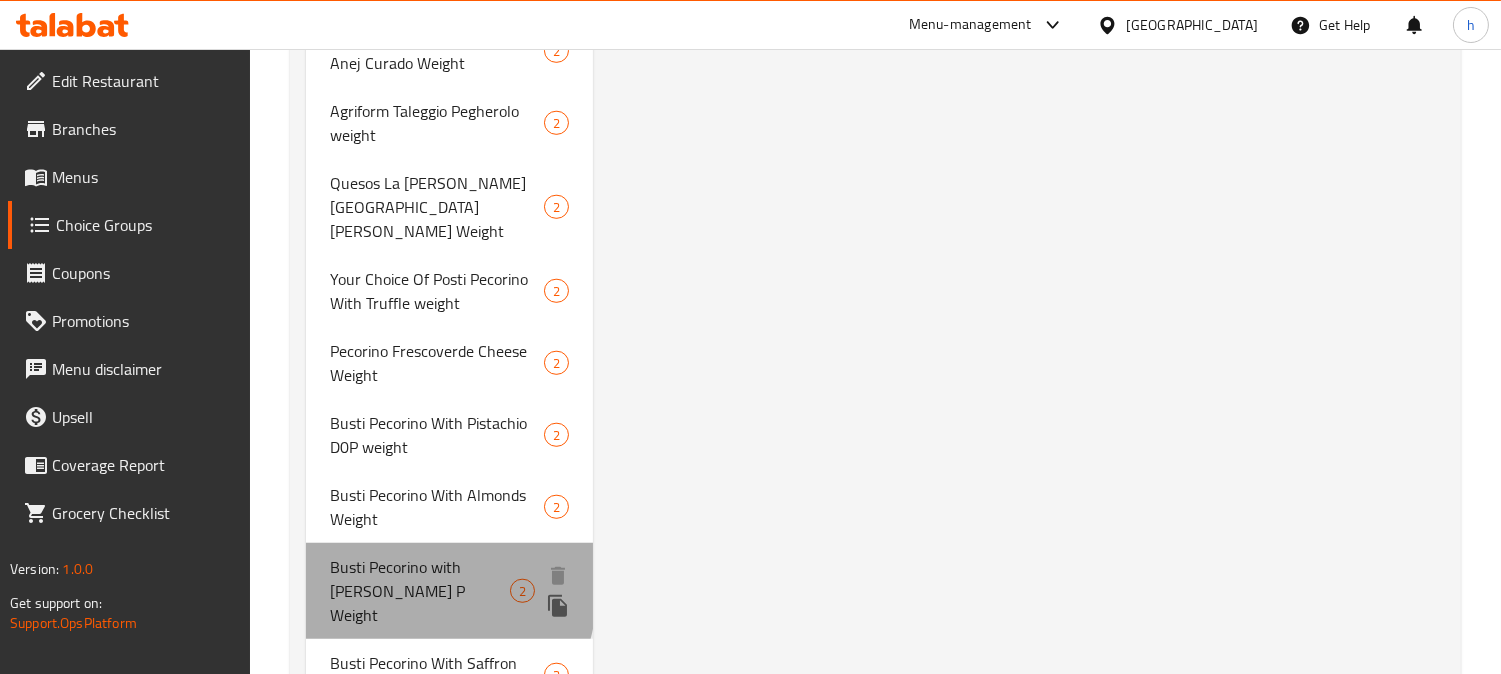 click on "Busti Pecorino with [PERSON_NAME] P Weight" at bounding box center (420, 591) 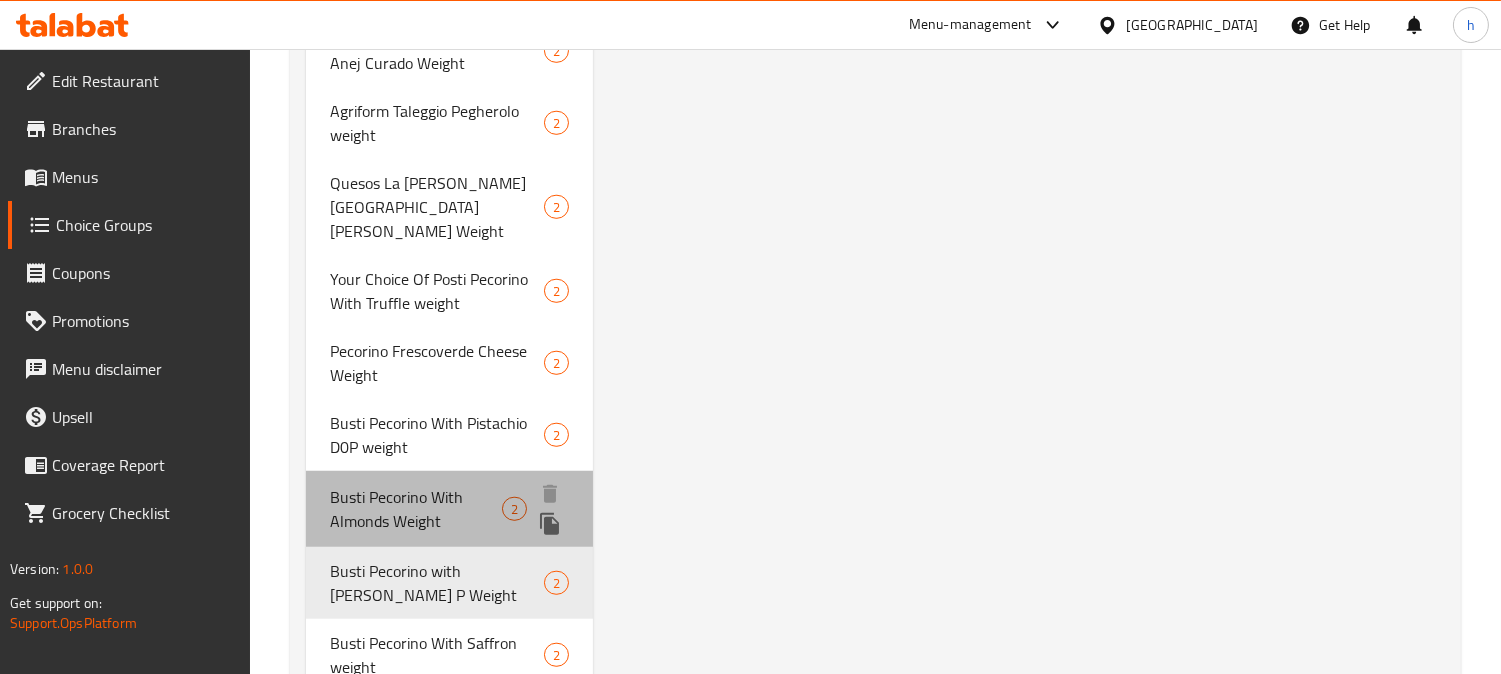 click on "Busti Pecorino With Almonds Weight" at bounding box center [416, 509] 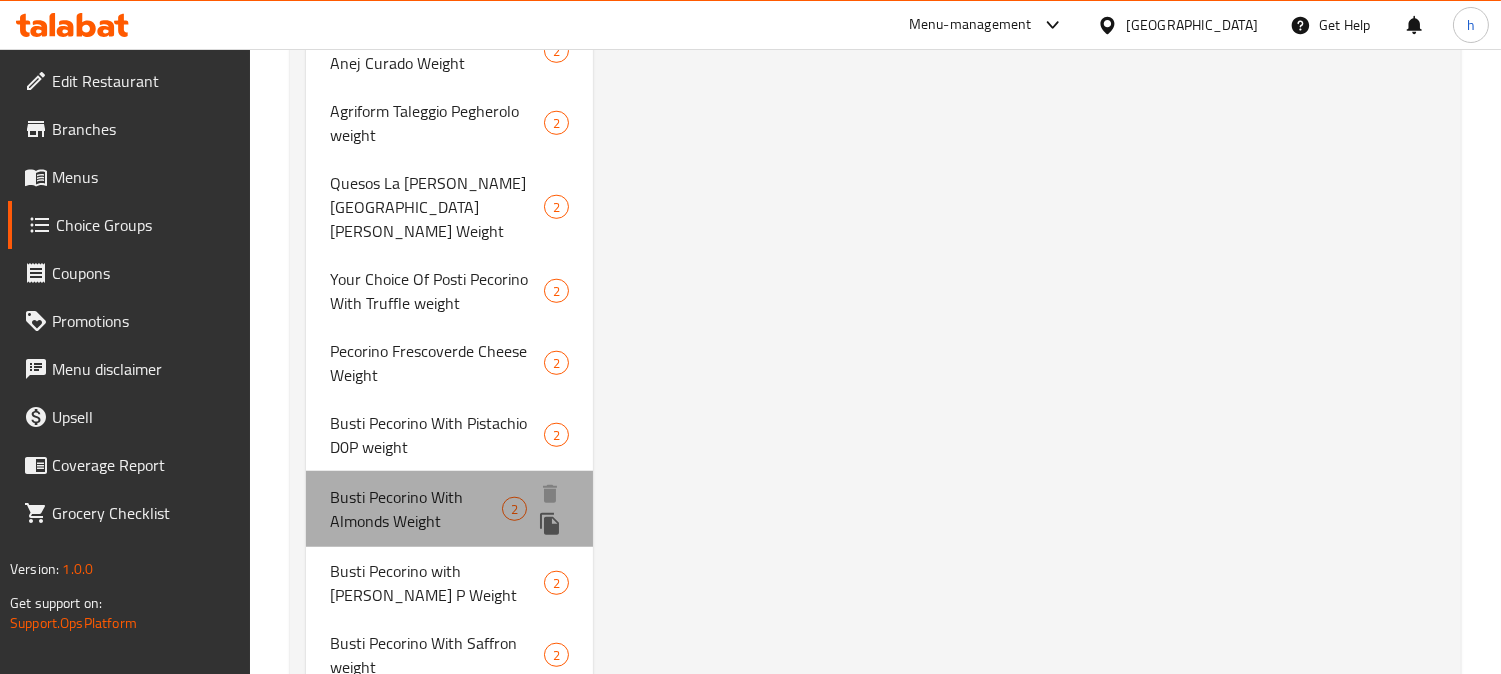 click on "Busti Pecorino With Almonds Weight" at bounding box center [416, 509] 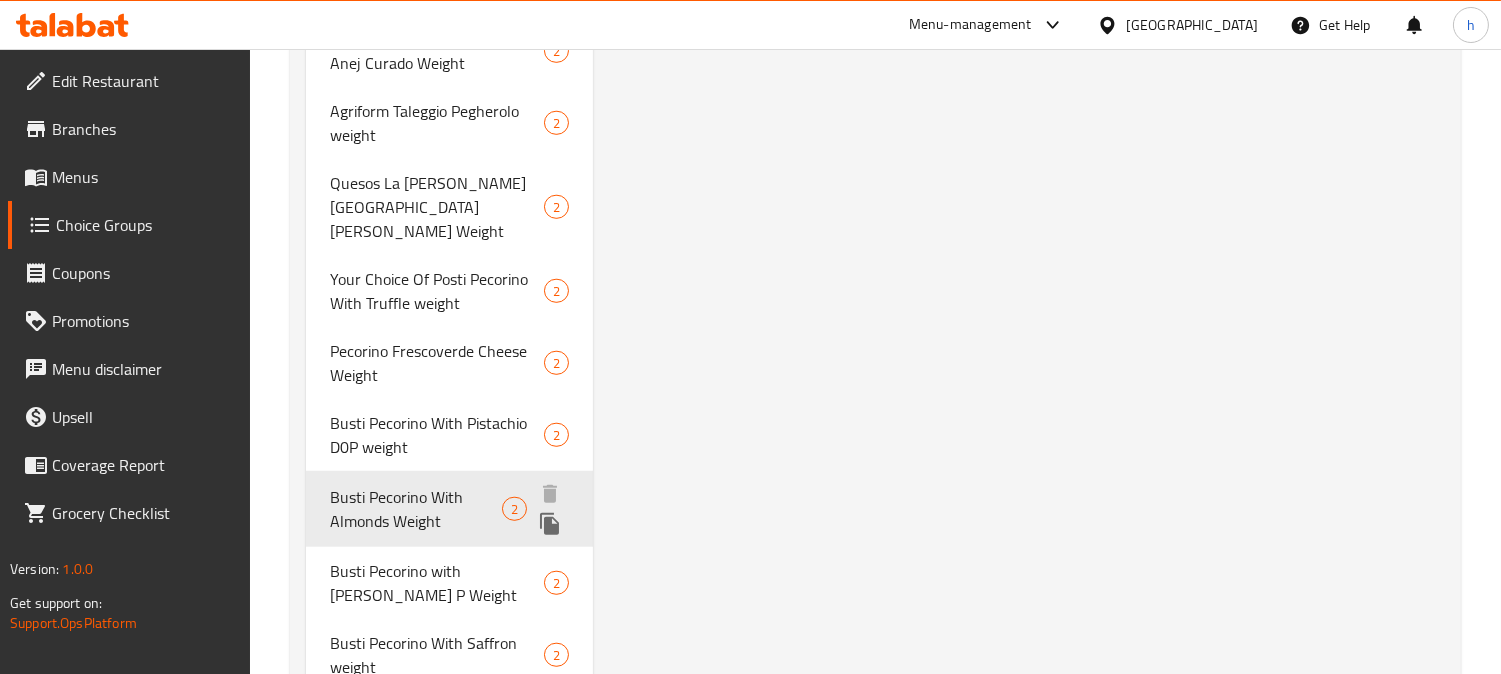 click on "Busti Pecorino With Almonds Weight" at bounding box center (416, 509) 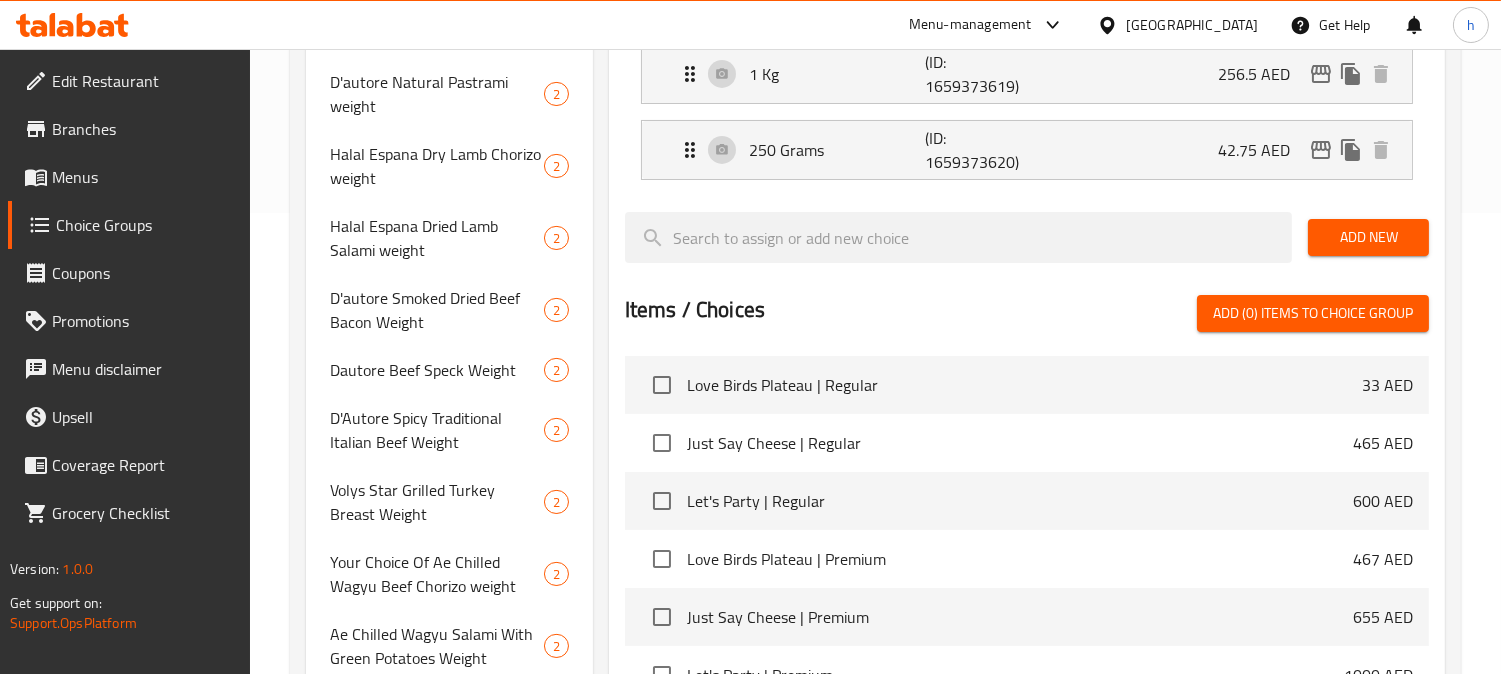 scroll, scrollTop: 777, scrollLeft: 0, axis: vertical 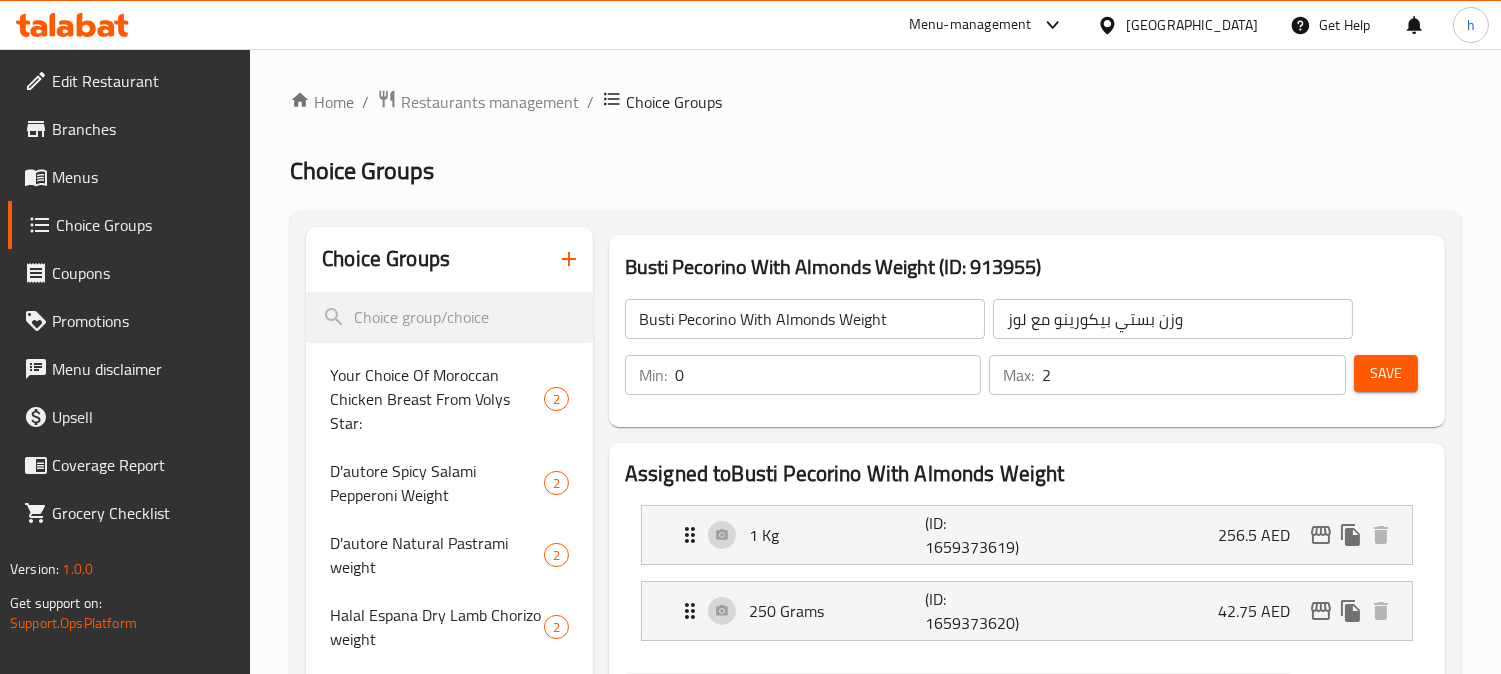 click 